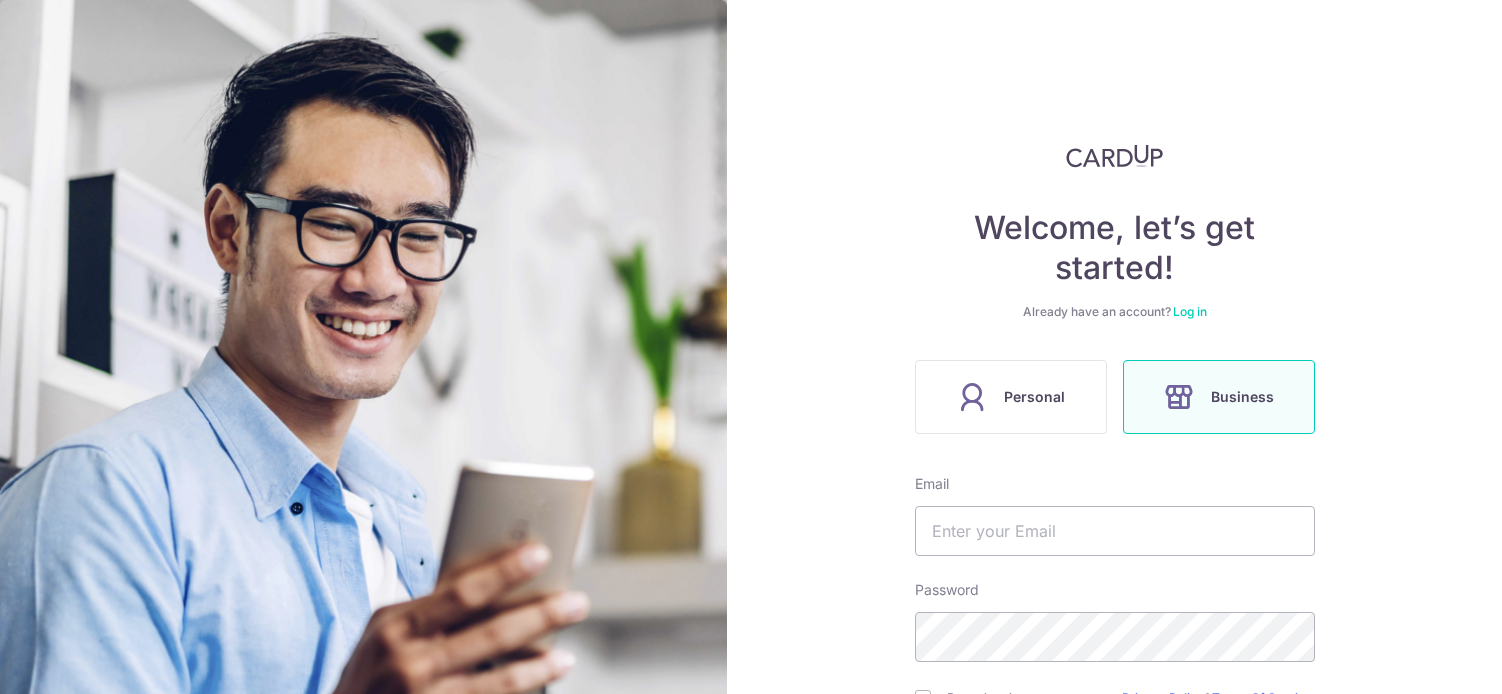 scroll, scrollTop: 0, scrollLeft: 0, axis: both 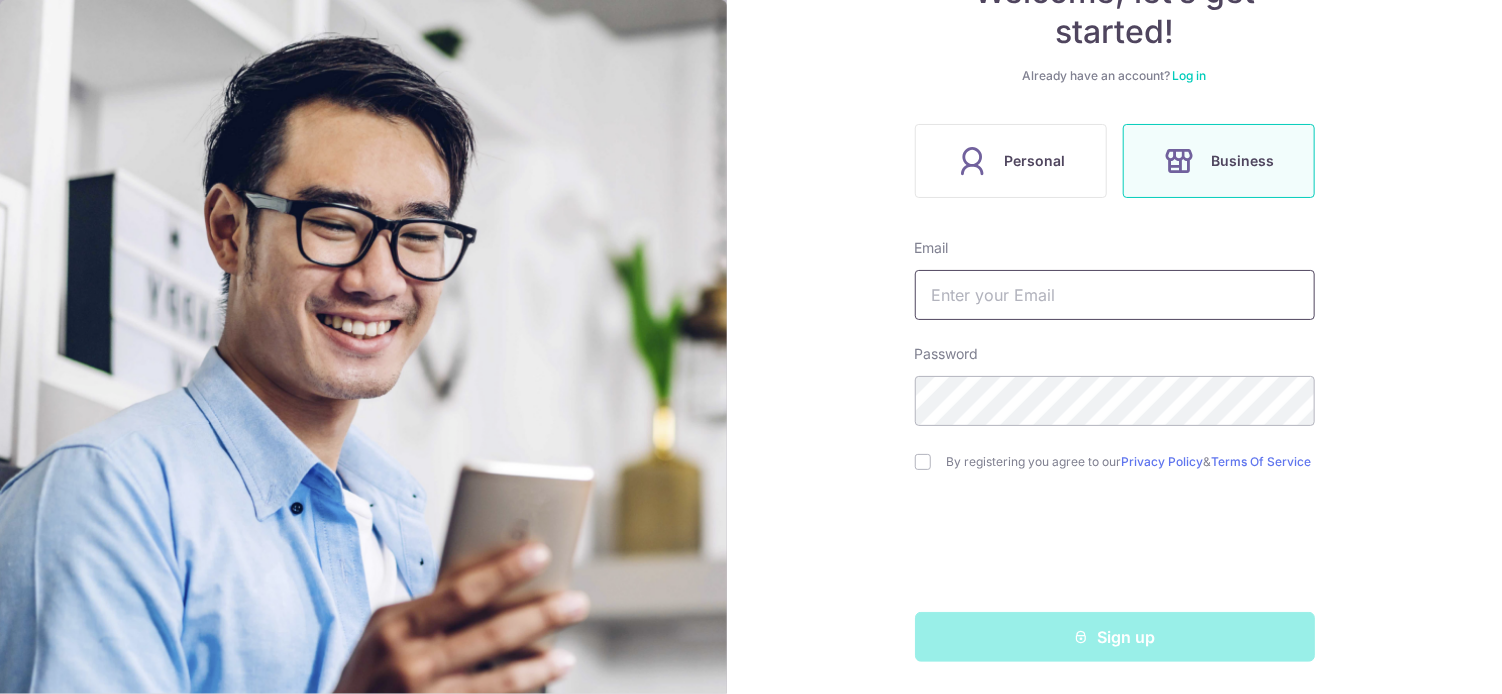 type on "[EMAIL]" 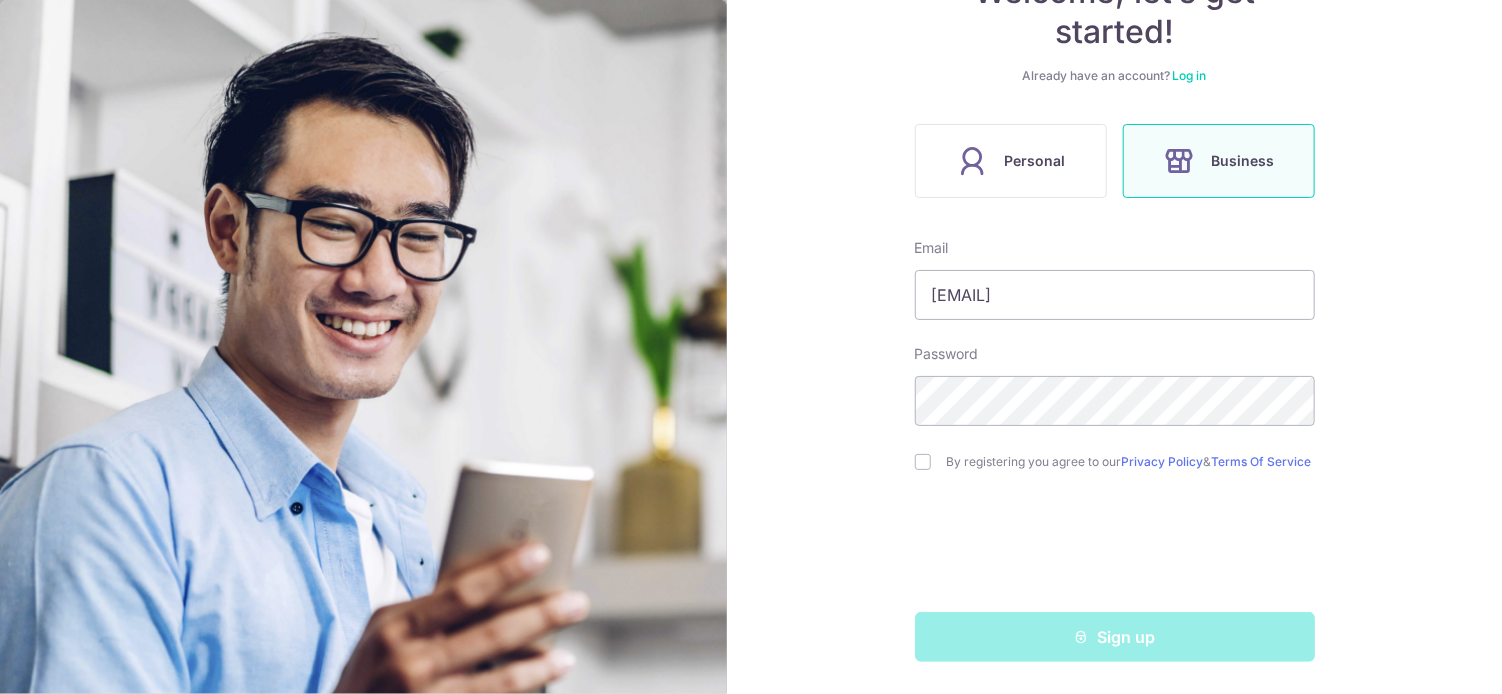 click on "Sign up" at bounding box center (1115, 637) 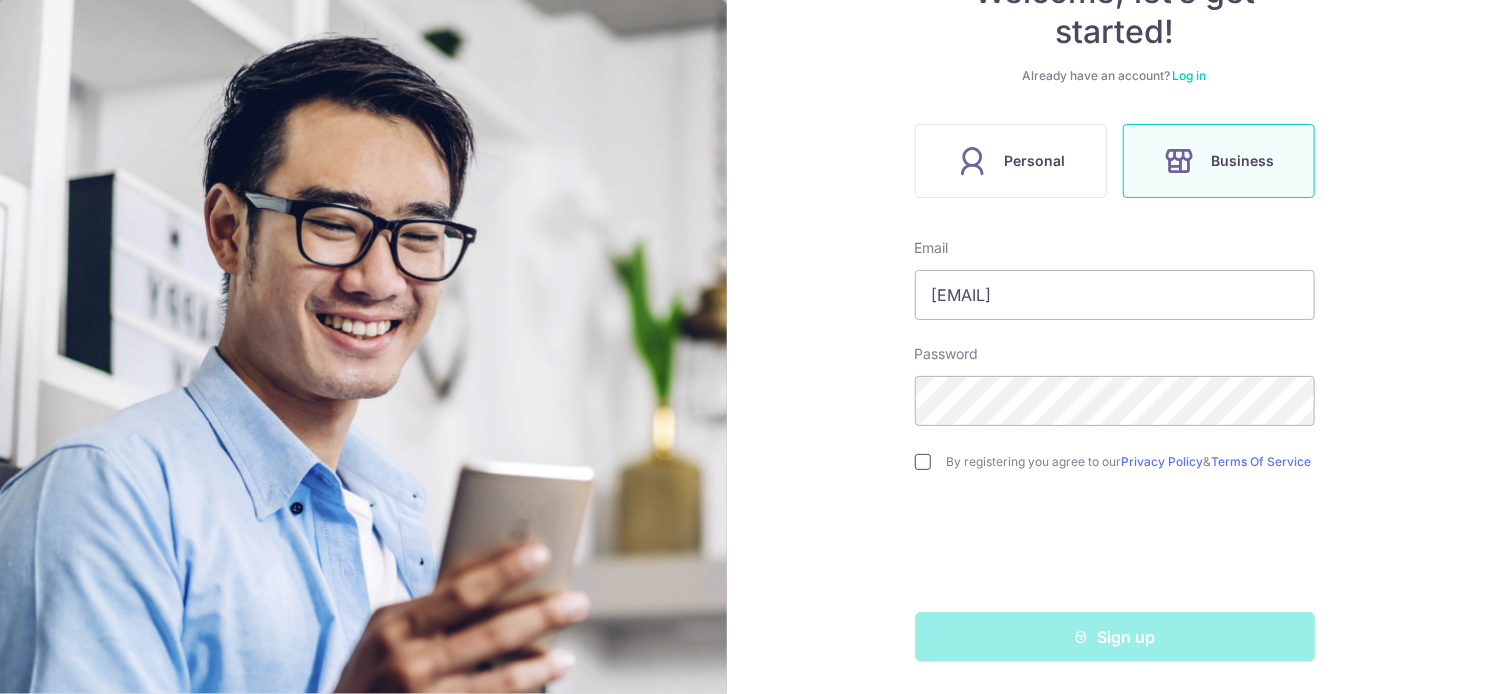 drag, startPoint x: 928, startPoint y: 473, endPoint x: 923, endPoint y: 464, distance: 10.29563 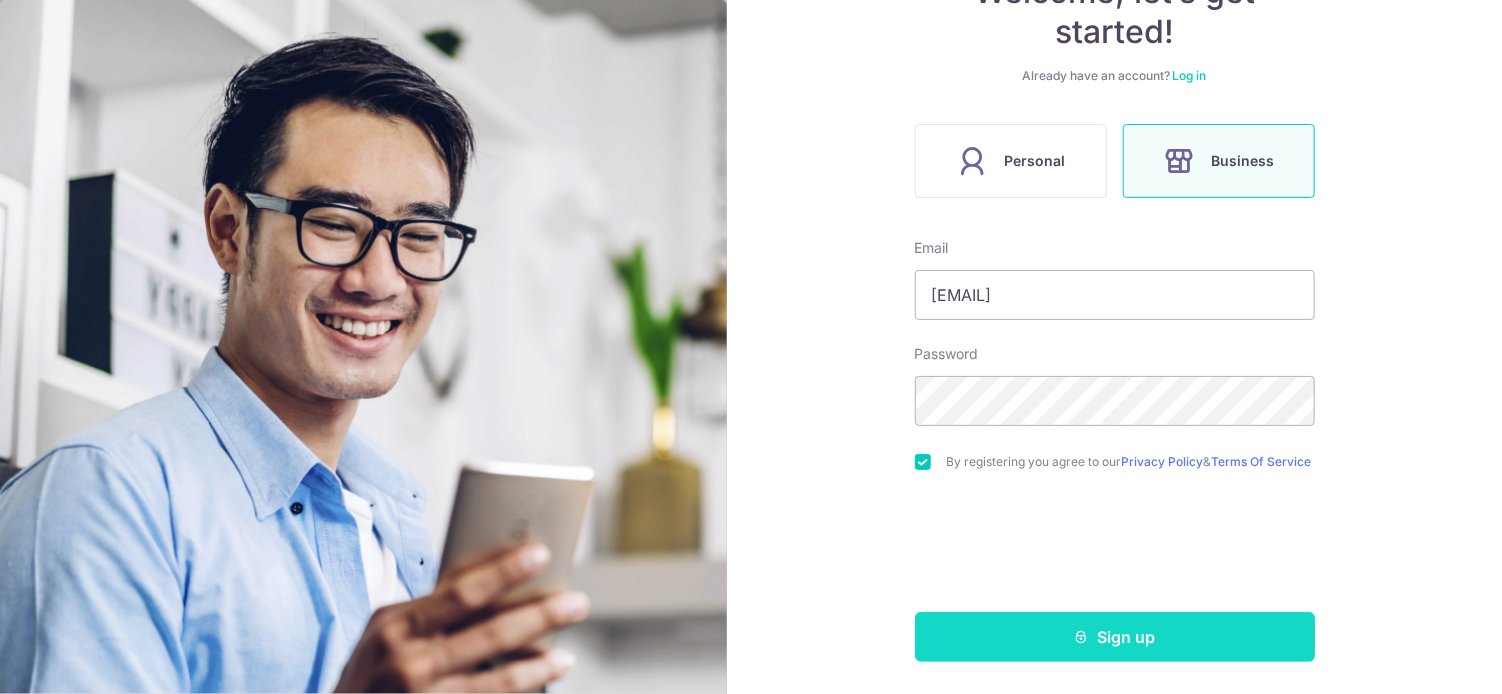 click on "Sign up" at bounding box center (1115, 637) 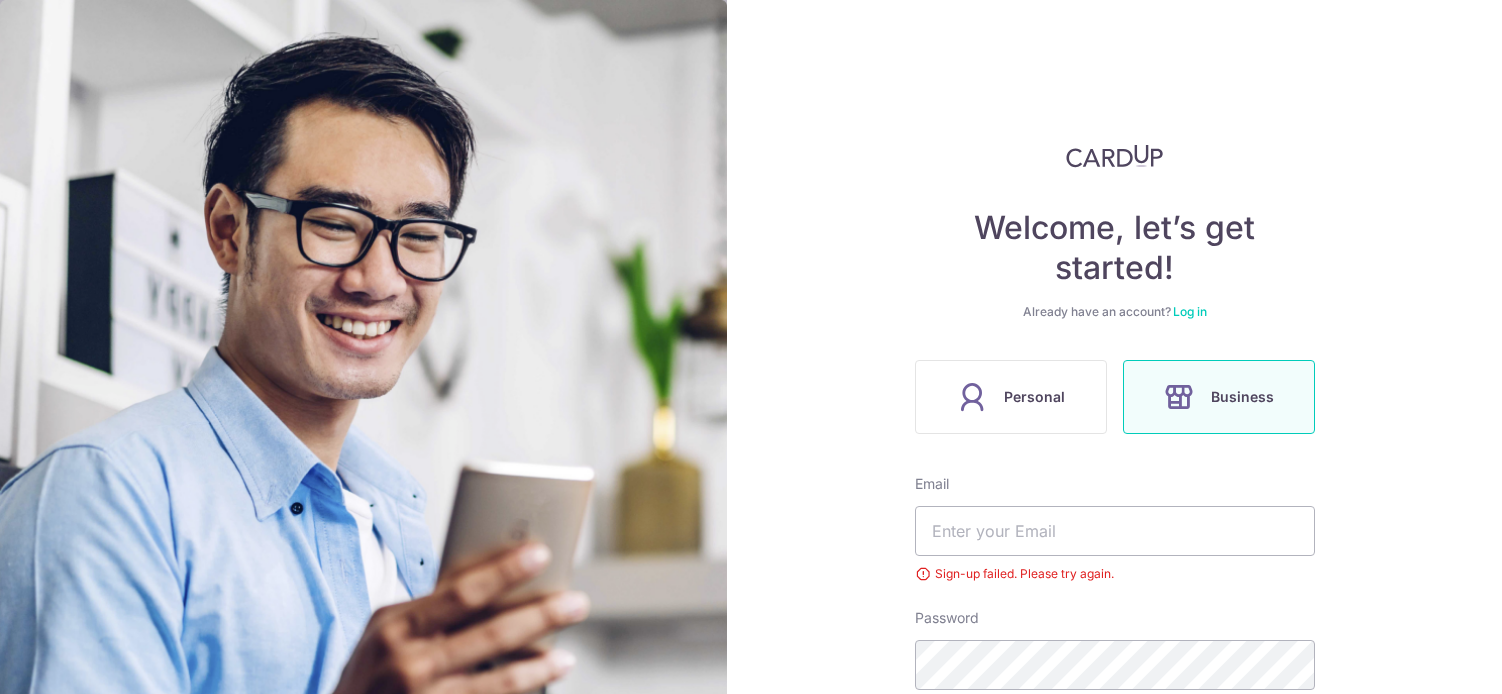 scroll, scrollTop: 0, scrollLeft: 0, axis: both 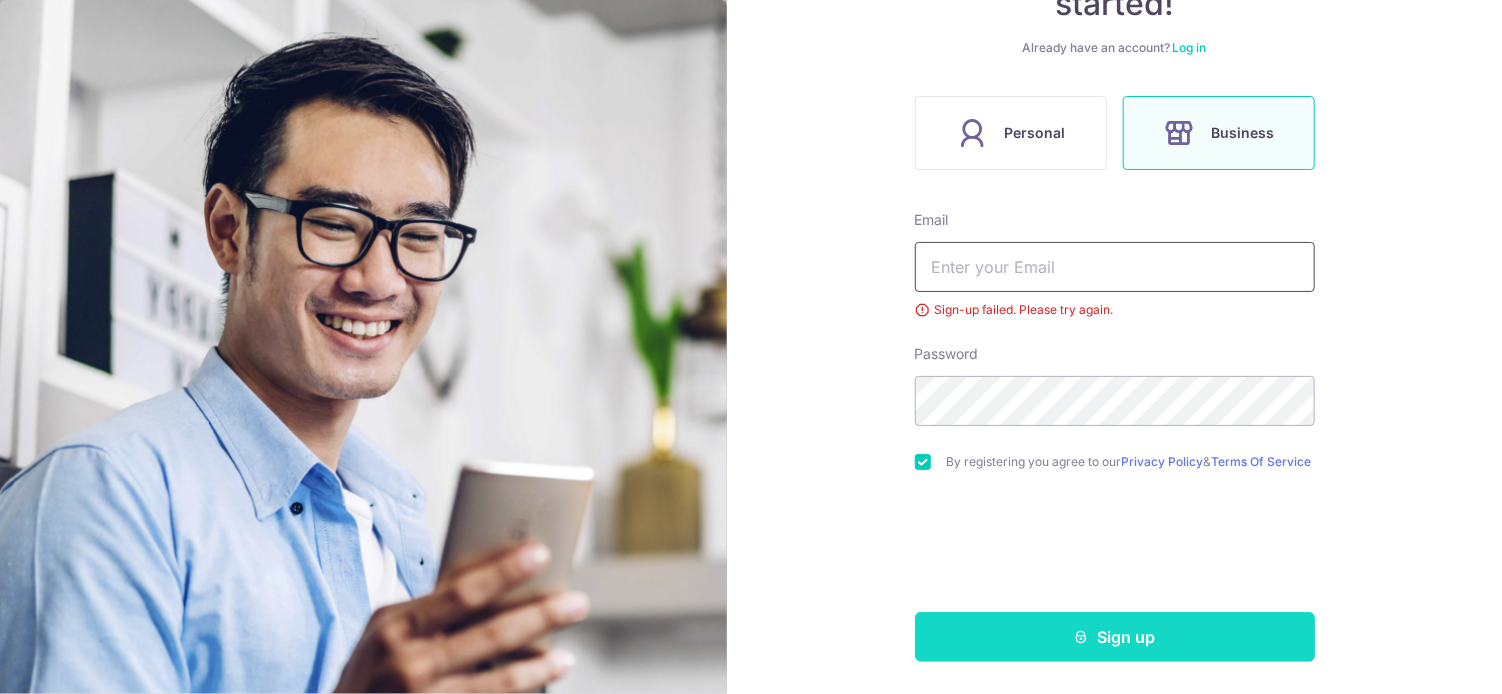 type on "[USERNAME]@[DOMAIN].com.sg" 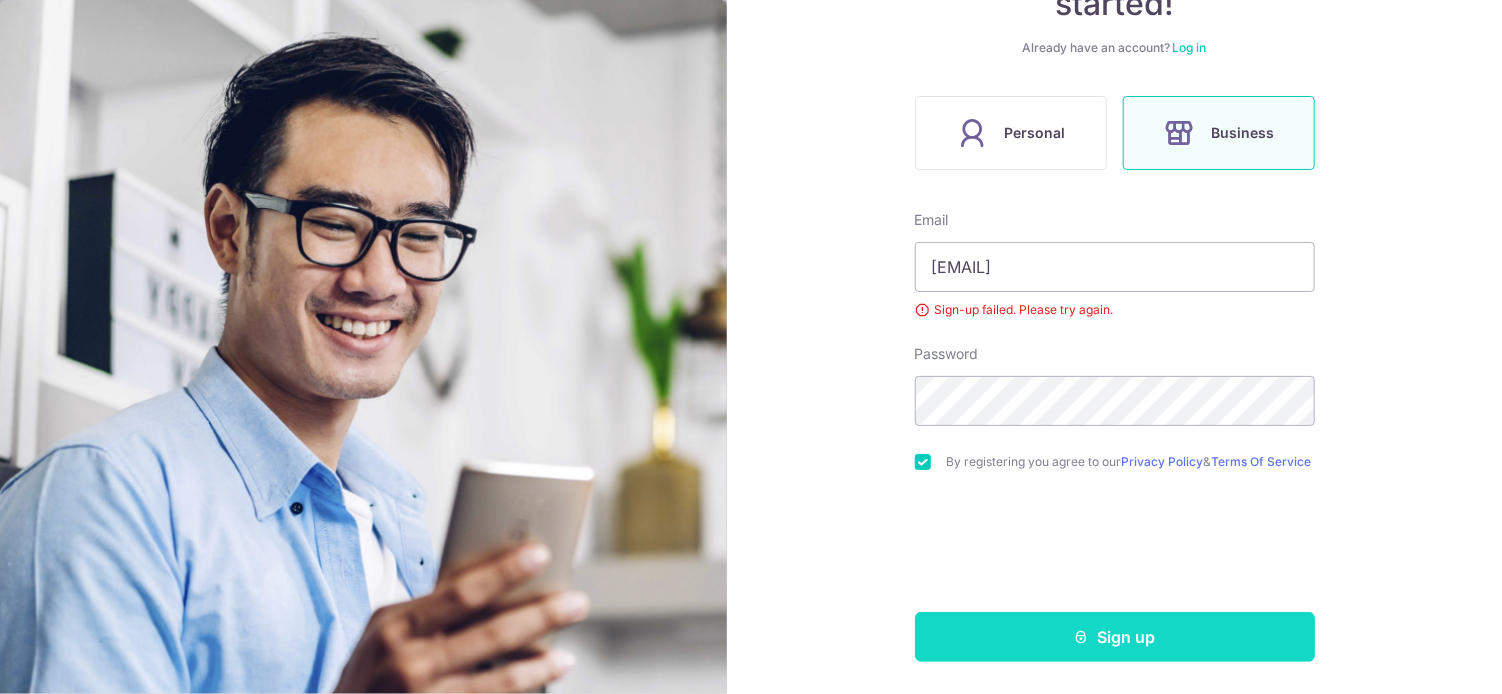 click on "Sign up" at bounding box center [1115, 637] 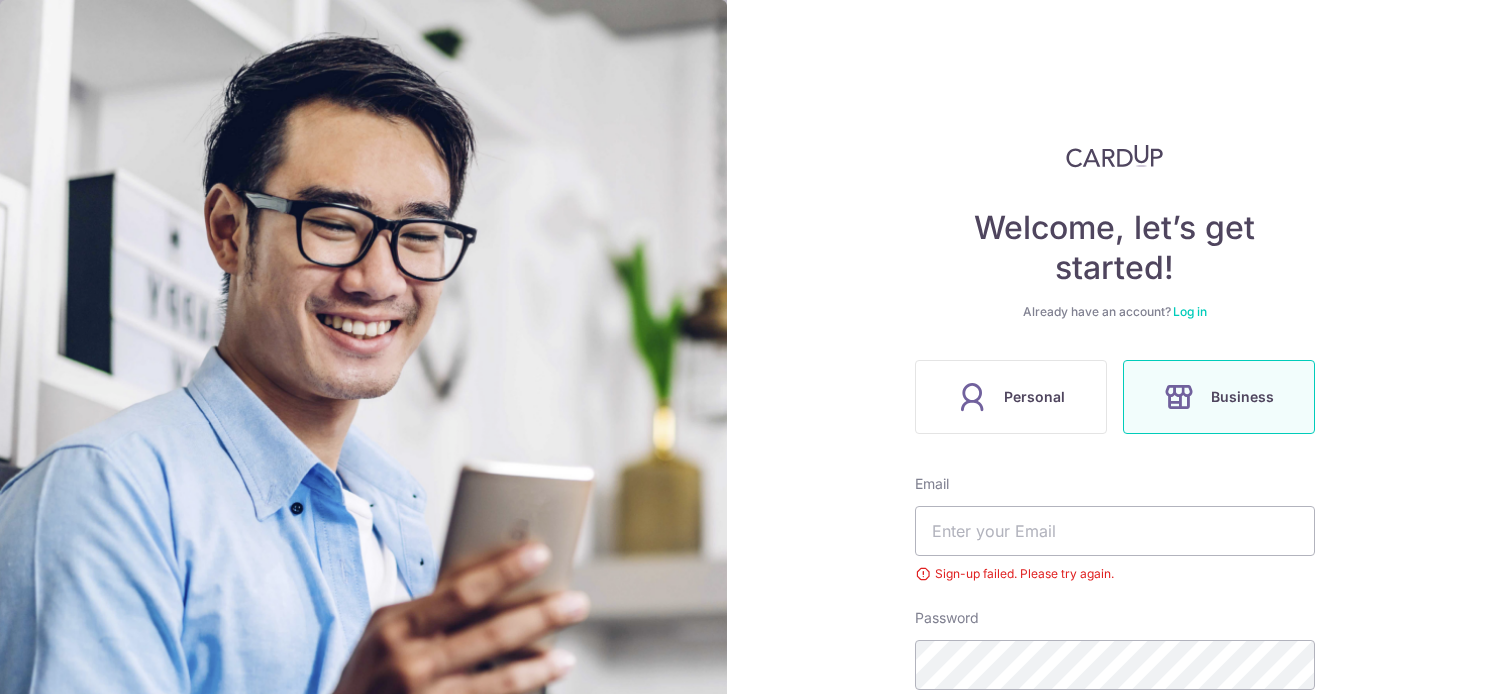 scroll, scrollTop: 0, scrollLeft: 0, axis: both 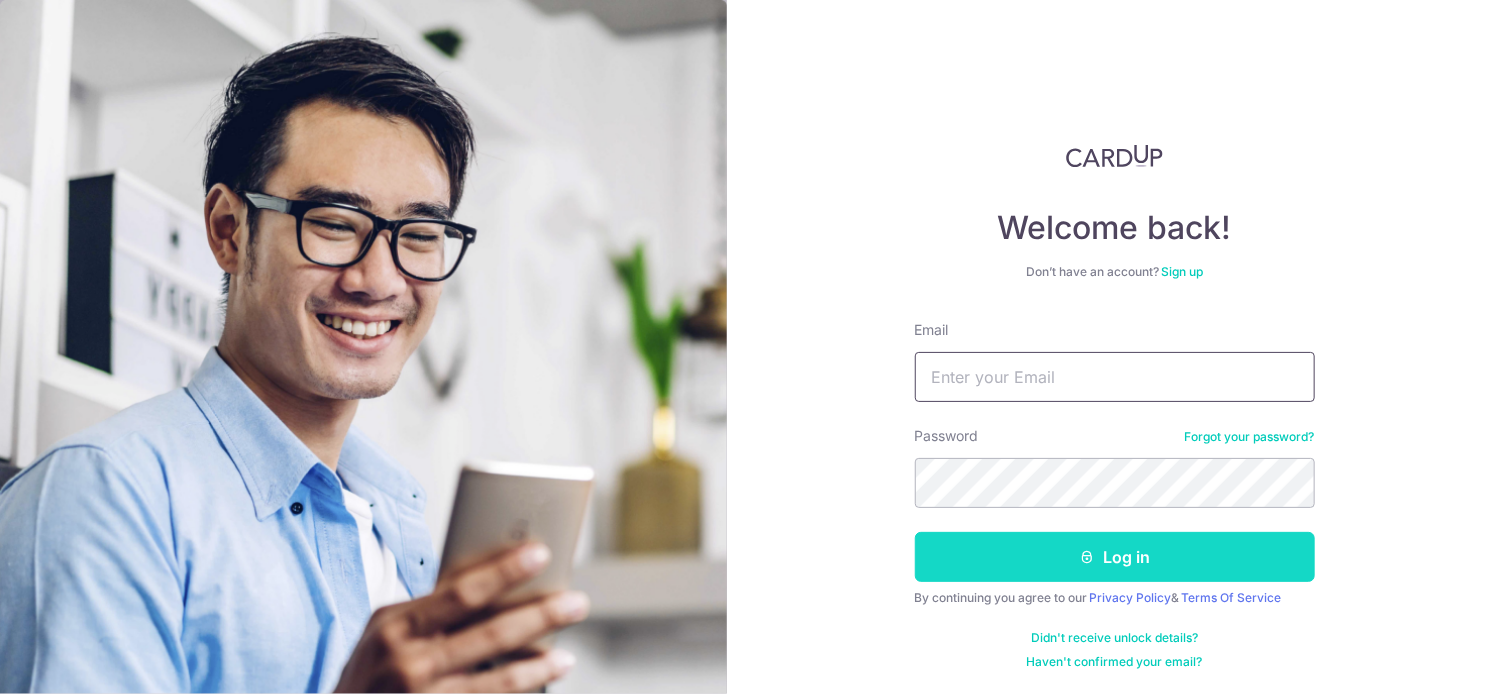 type on "[USERNAME]@[DOMAIN].com.sg" 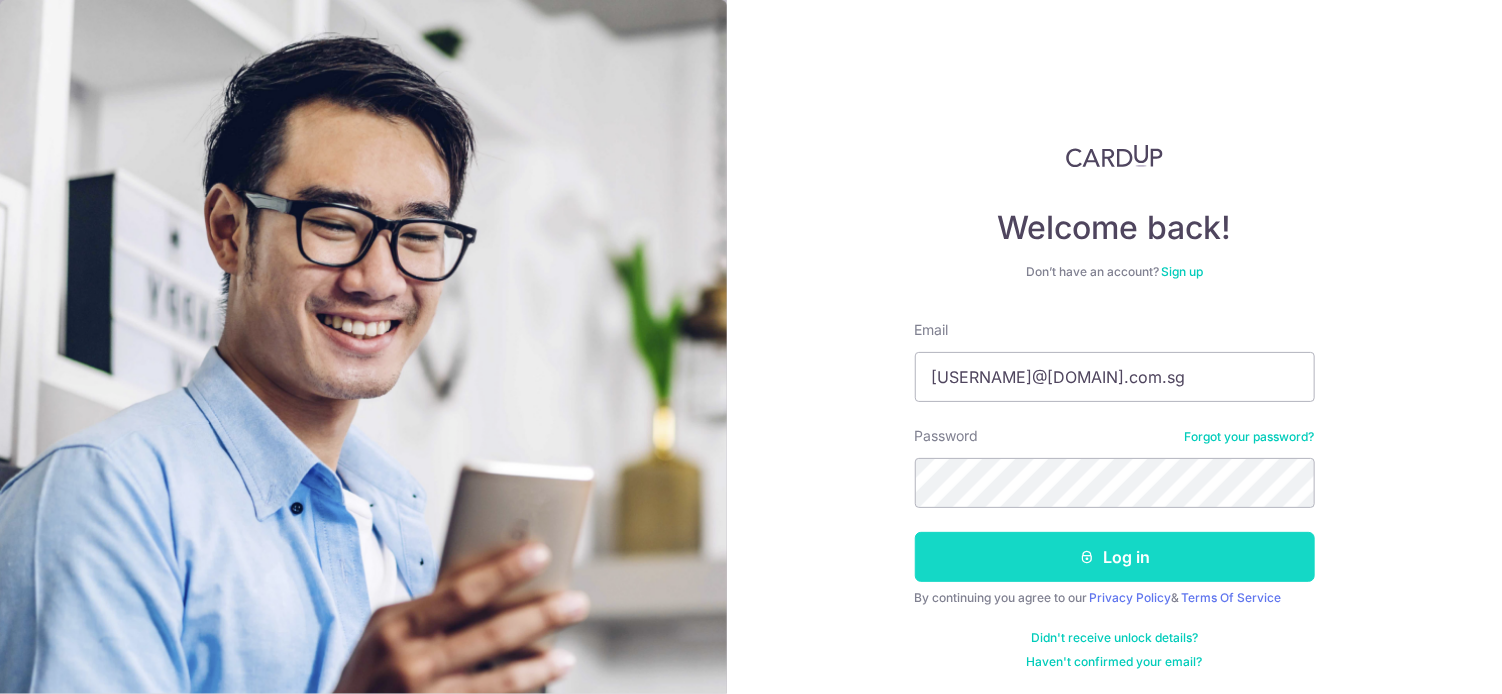 click on "Log in" at bounding box center (1115, 557) 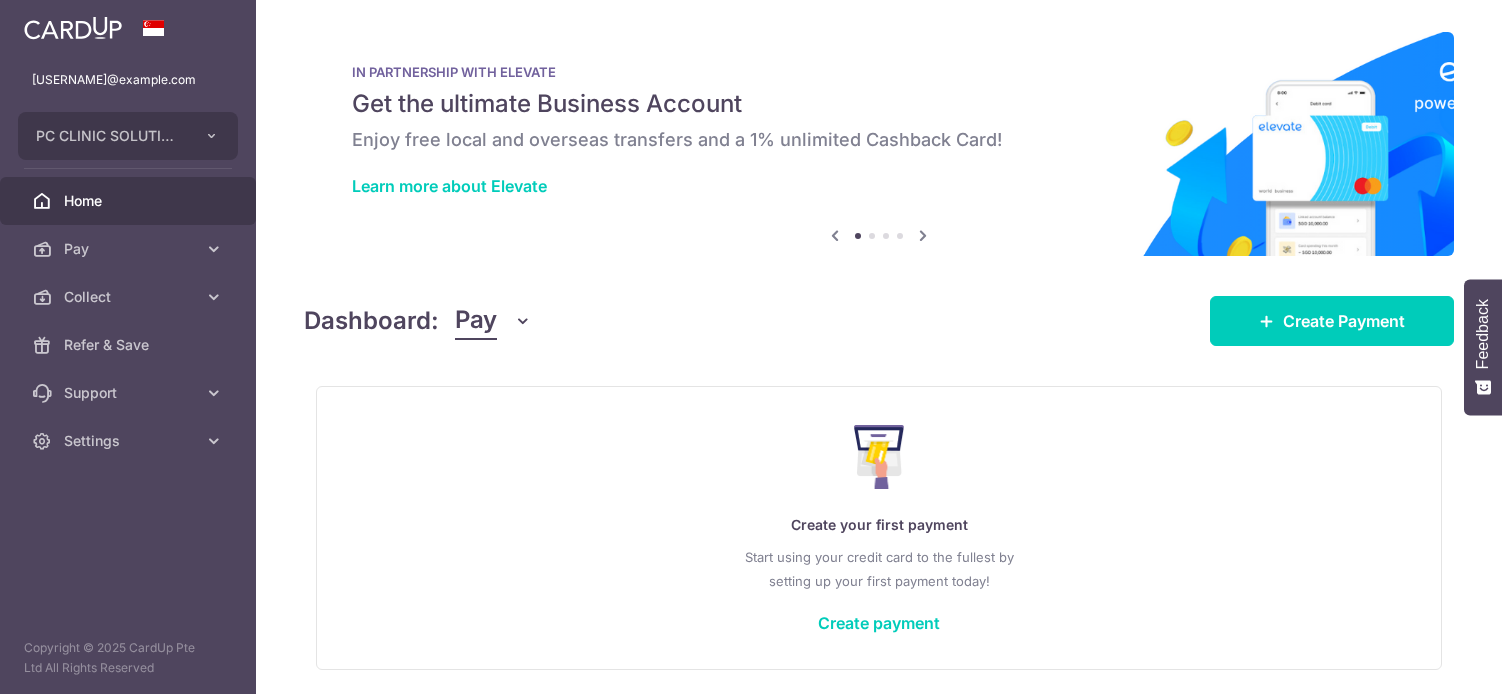 scroll, scrollTop: 0, scrollLeft: 0, axis: both 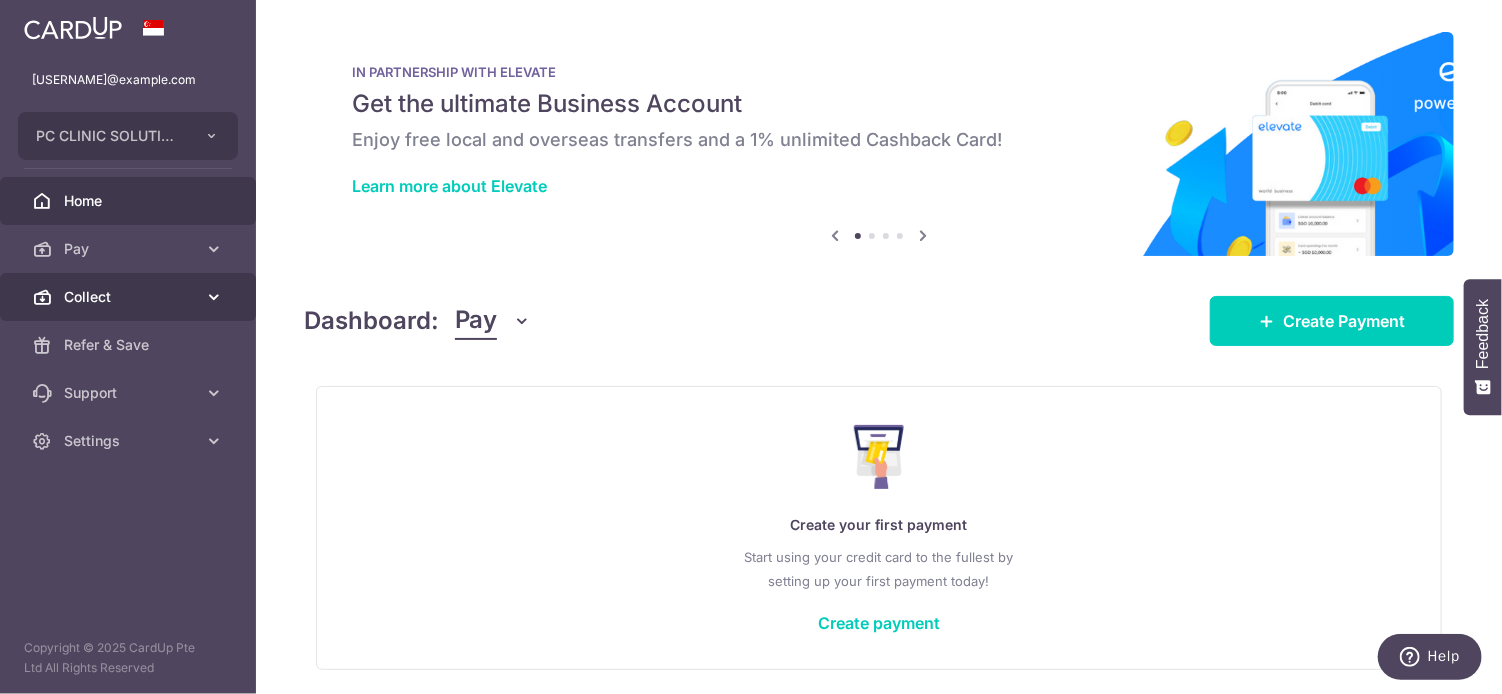 click on "Collect" at bounding box center [130, 297] 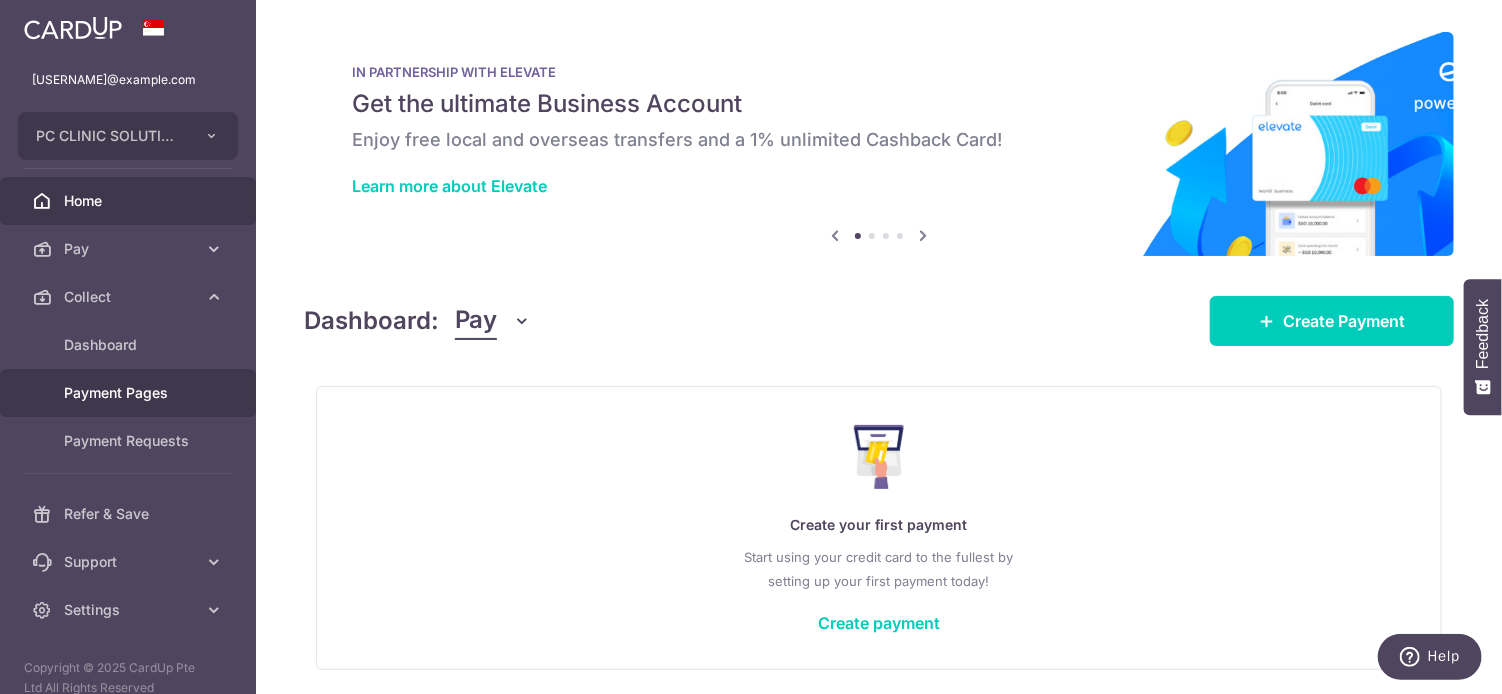 click on "Payment Pages" at bounding box center [130, 393] 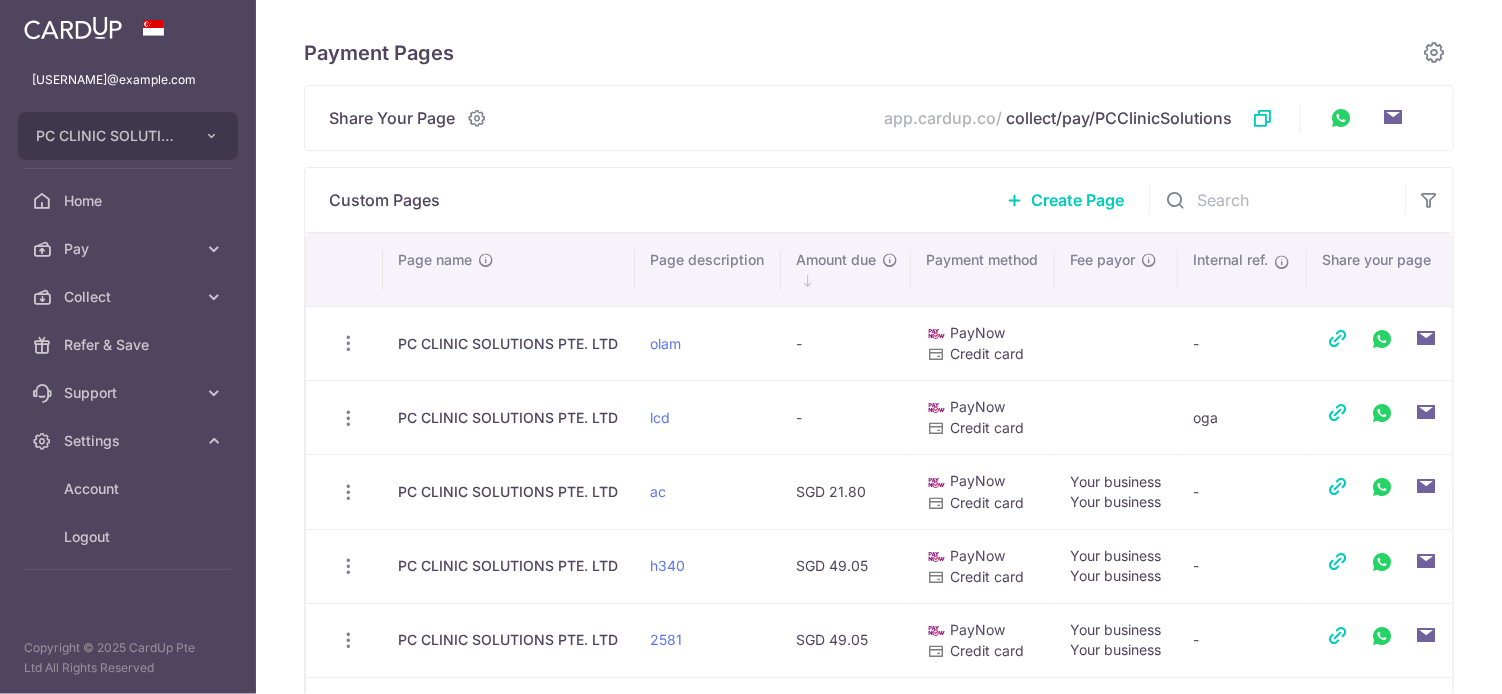 scroll, scrollTop: 0, scrollLeft: 0, axis: both 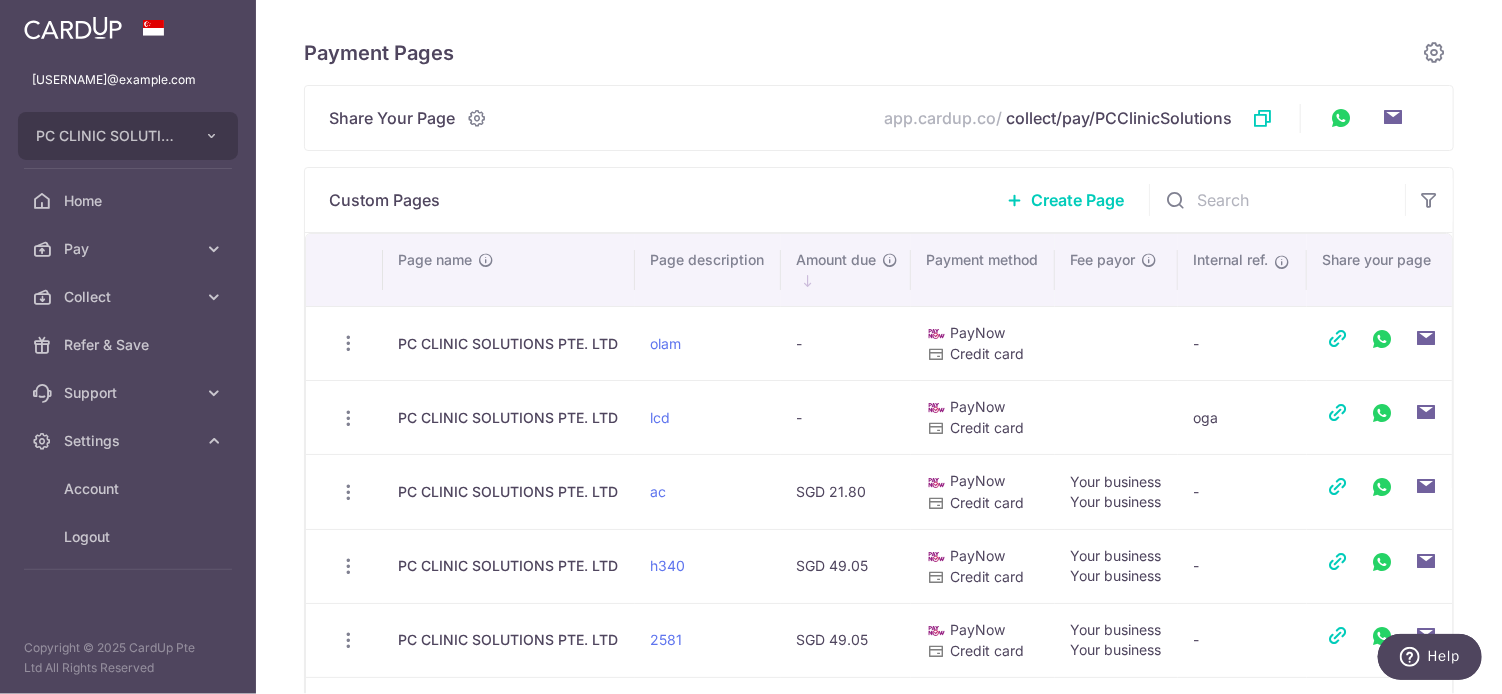click on "Create Page" at bounding box center [1065, 200] 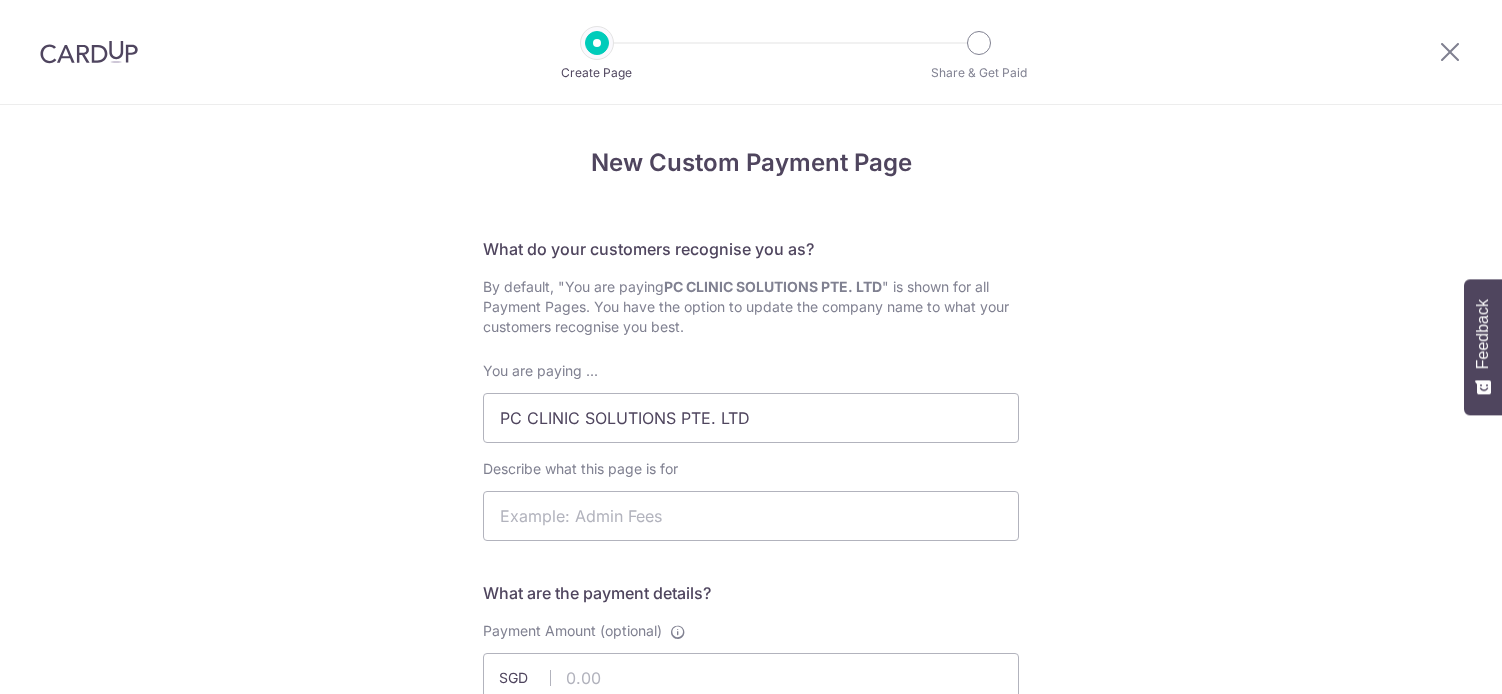 scroll, scrollTop: 0, scrollLeft: 0, axis: both 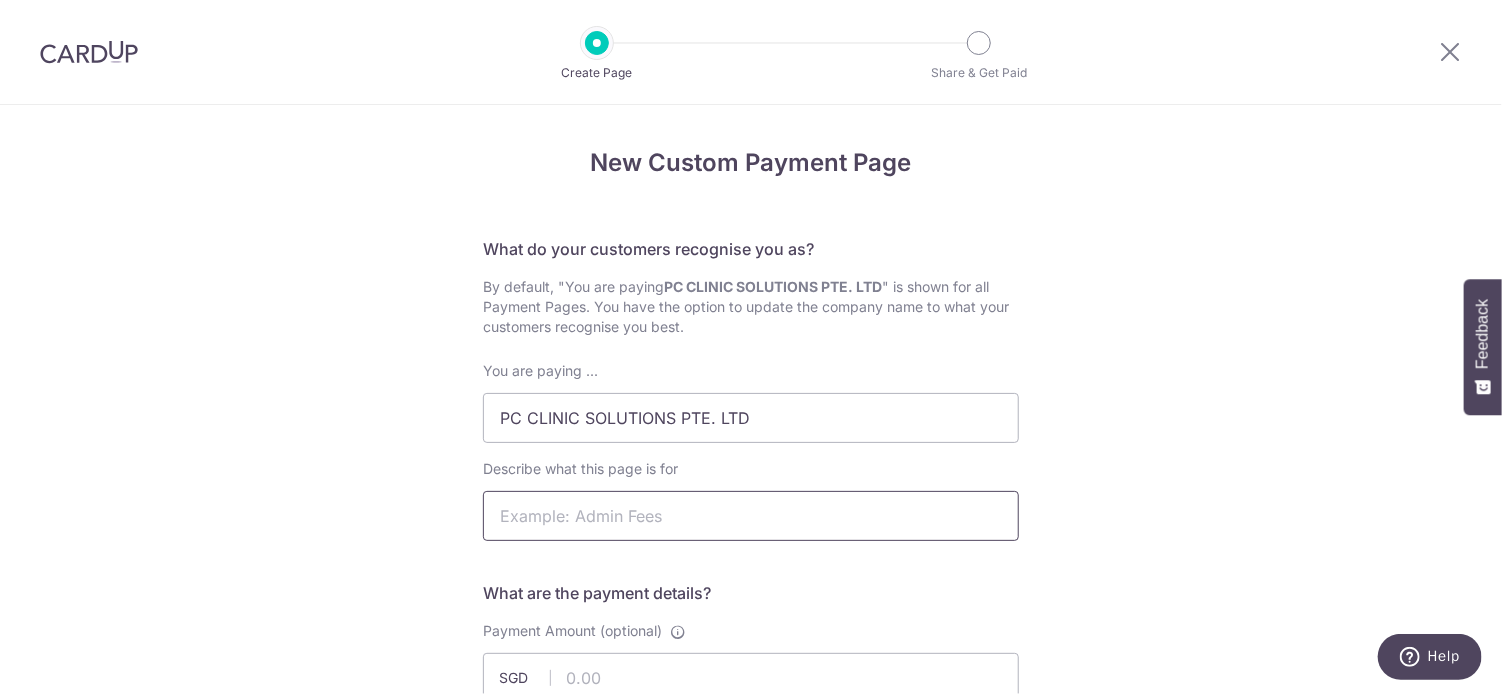 click on "Describe what this page is for" at bounding box center [751, 516] 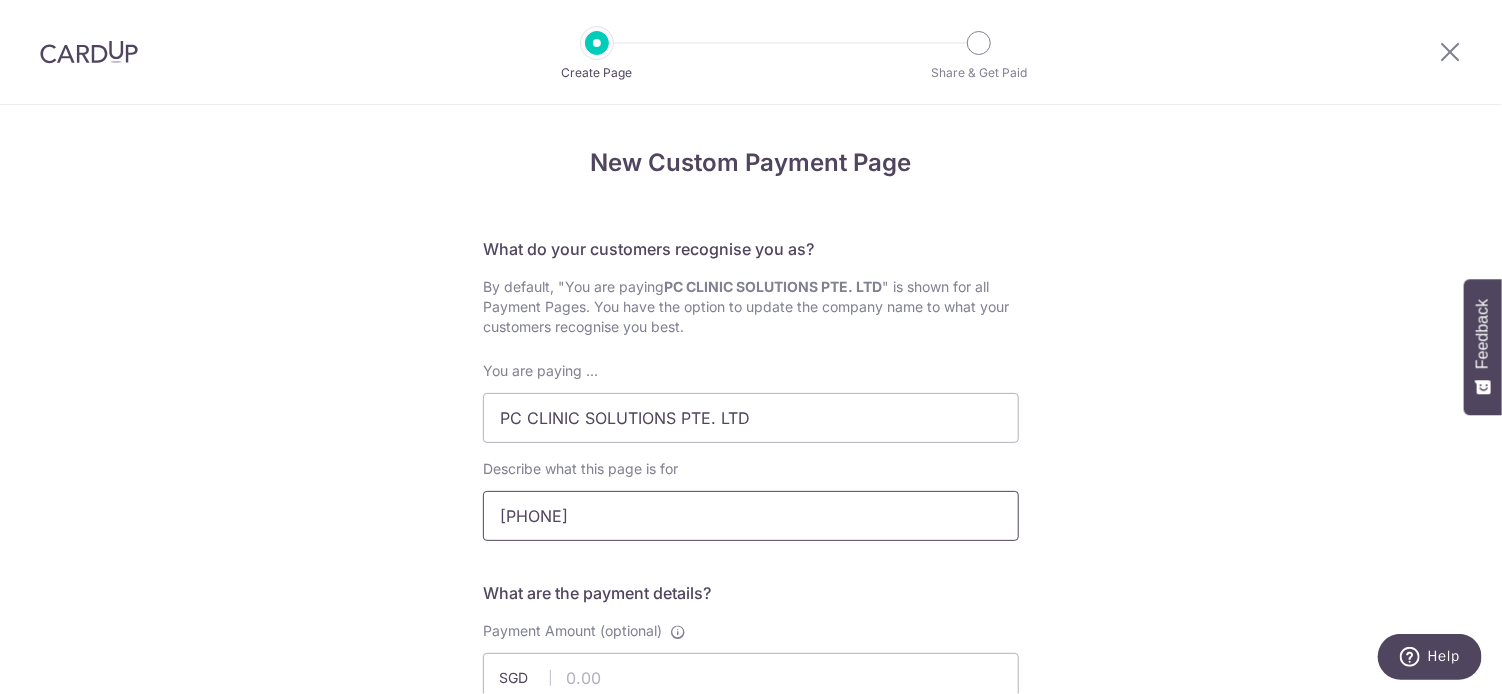 type on "3140" 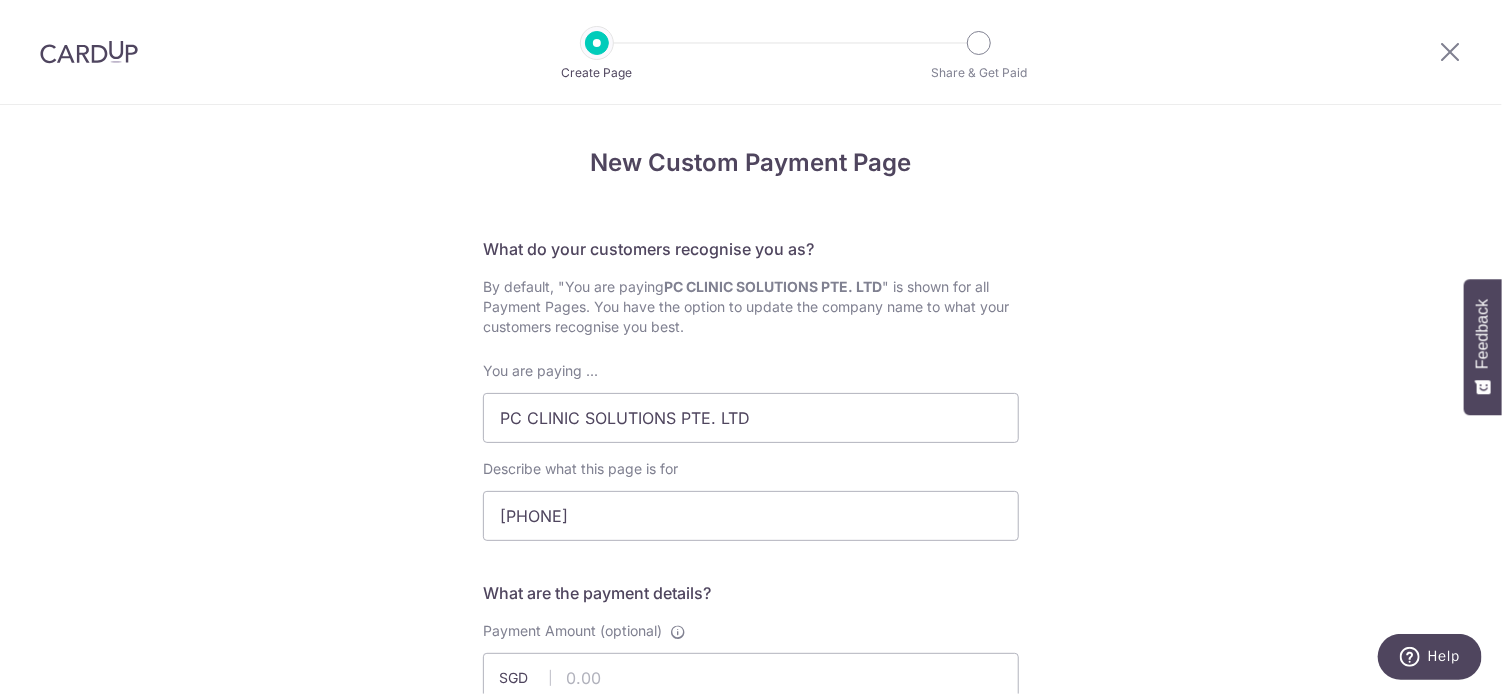 click on "New Custom Payment Page
What do your customers recognise you as?
By default, "You are paying  PC CLINIC SOLUTIONS PTE. LTD " is shown for all Payment Pages. You have the option to update the company name to what your customers recognise you best.
You are paying ...
PC CLINIC SOLUTIONS PTE. LTD
Describe what this page is for
3140
What are the payment details?
Payment Amount (optional)
SGD" at bounding box center (751, 999) 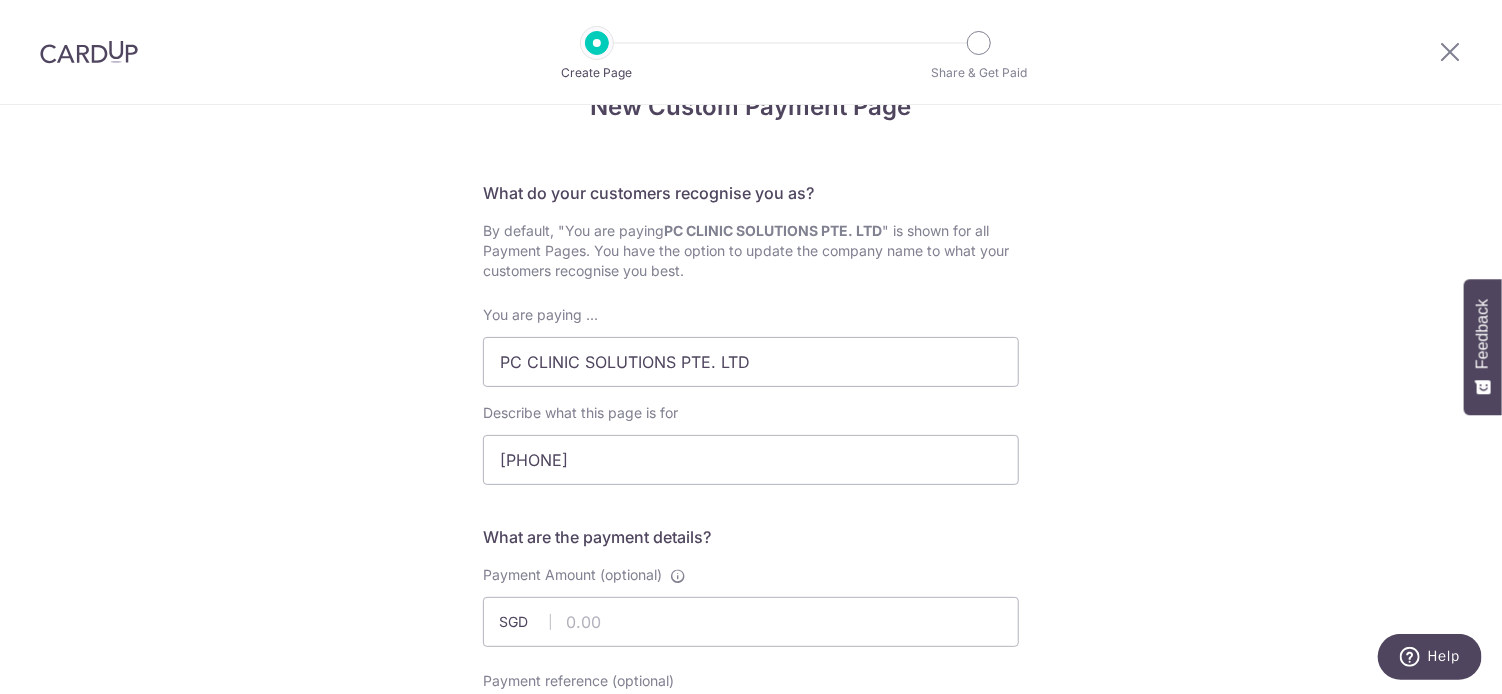 scroll, scrollTop: 100, scrollLeft: 0, axis: vertical 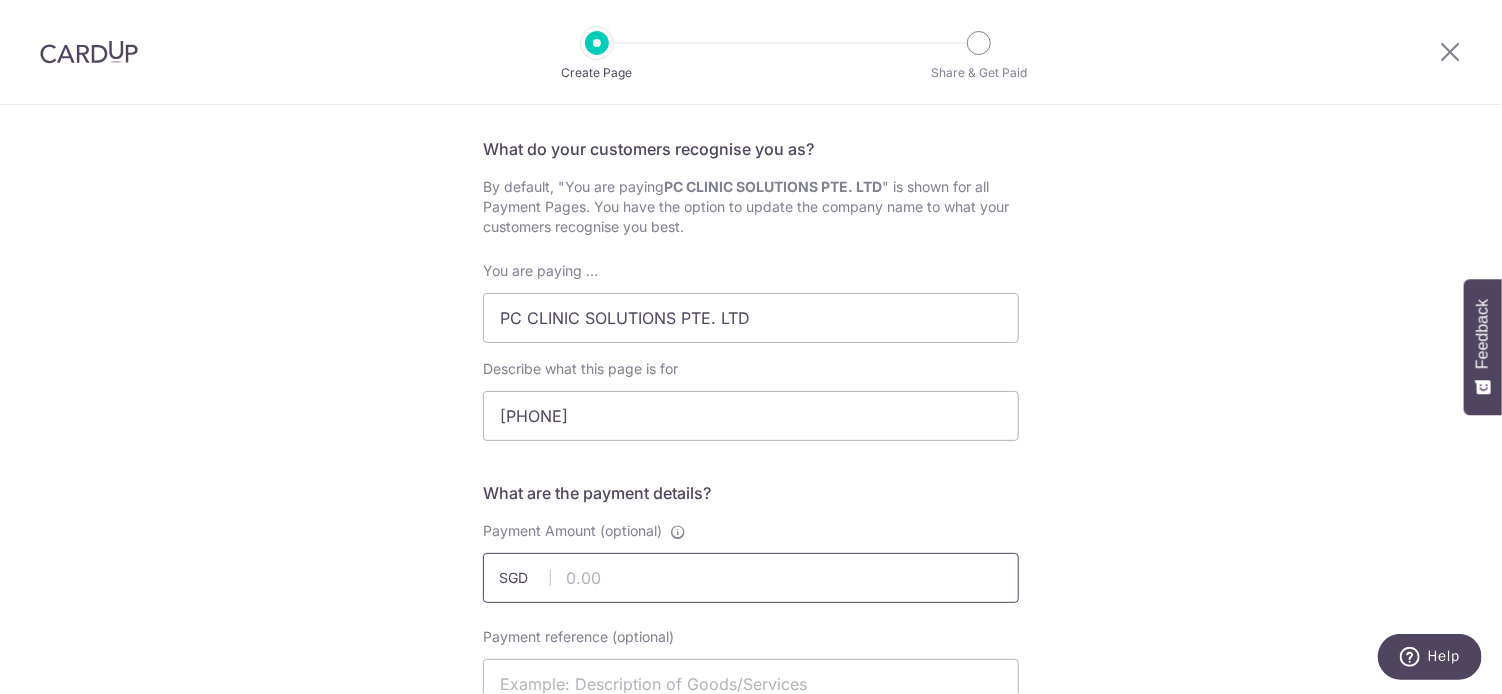 click on "Payment Amount (optional)" at bounding box center [751, 578] 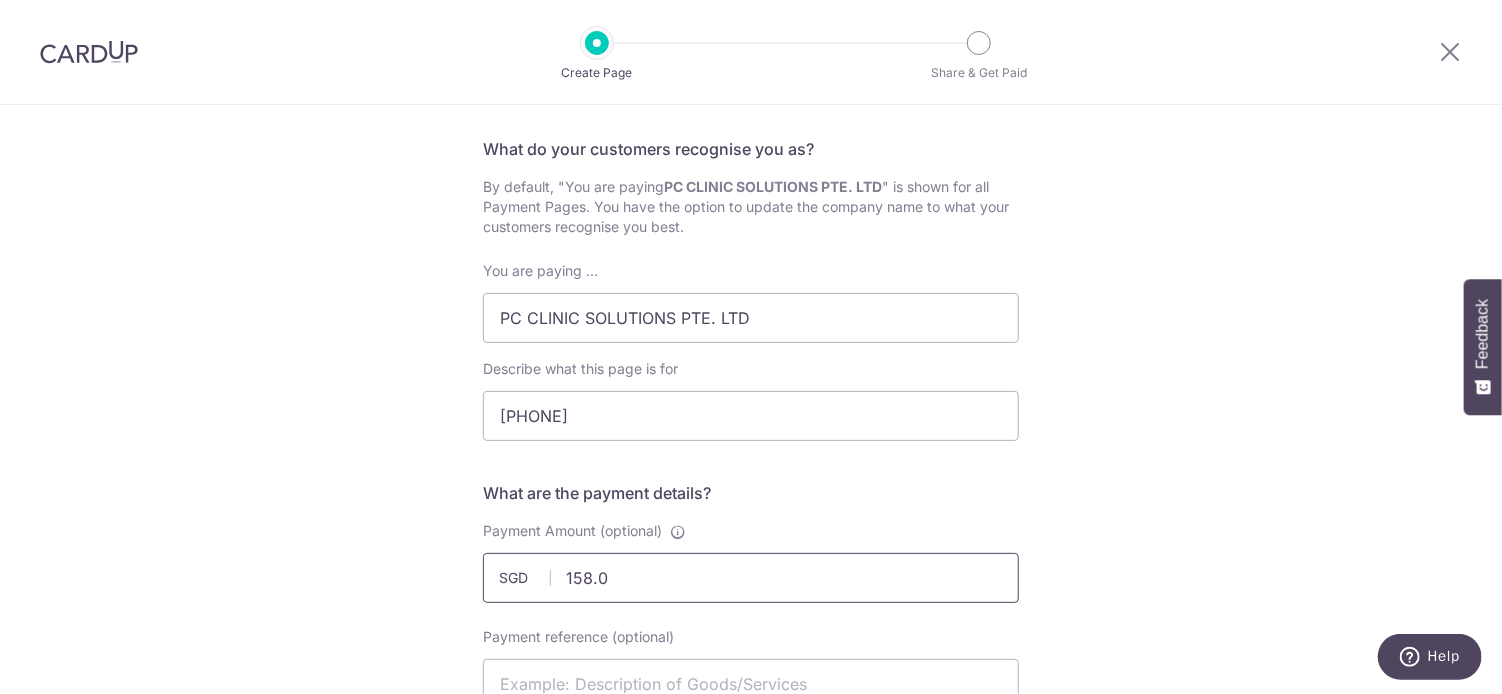 type on "158.05" 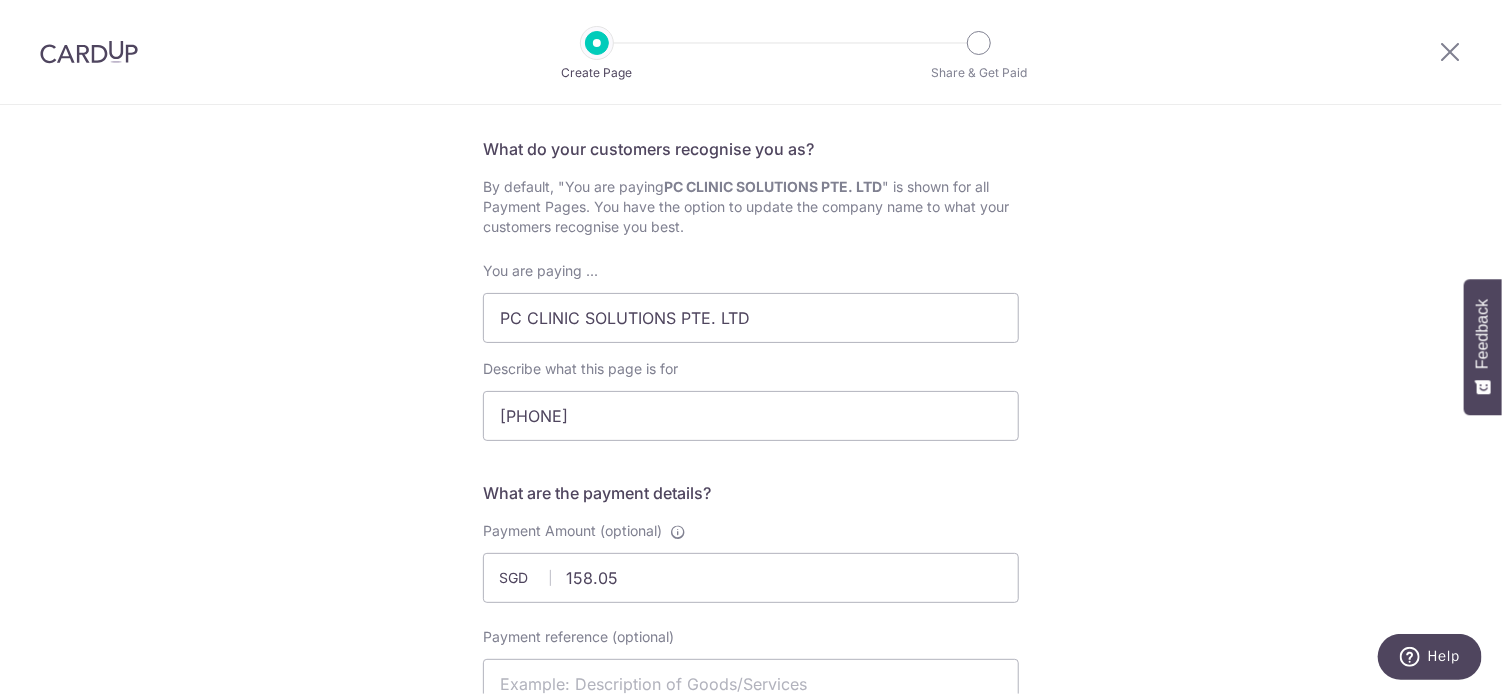 click on "New Custom Payment Page
What do your customers recognise you as?
By default, "You are paying  PC CLINIC SOLUTIONS PTE. LTD " is shown for all Payment Pages. You have the option to update the company name to what your customers recognise you best.
You are paying ...
PC CLINIC SOLUTIONS PTE. LTD
Describe what this page is for
3140
What are the payment details?
Payment Amount (optional)
158.05
SGD" at bounding box center (751, 899) 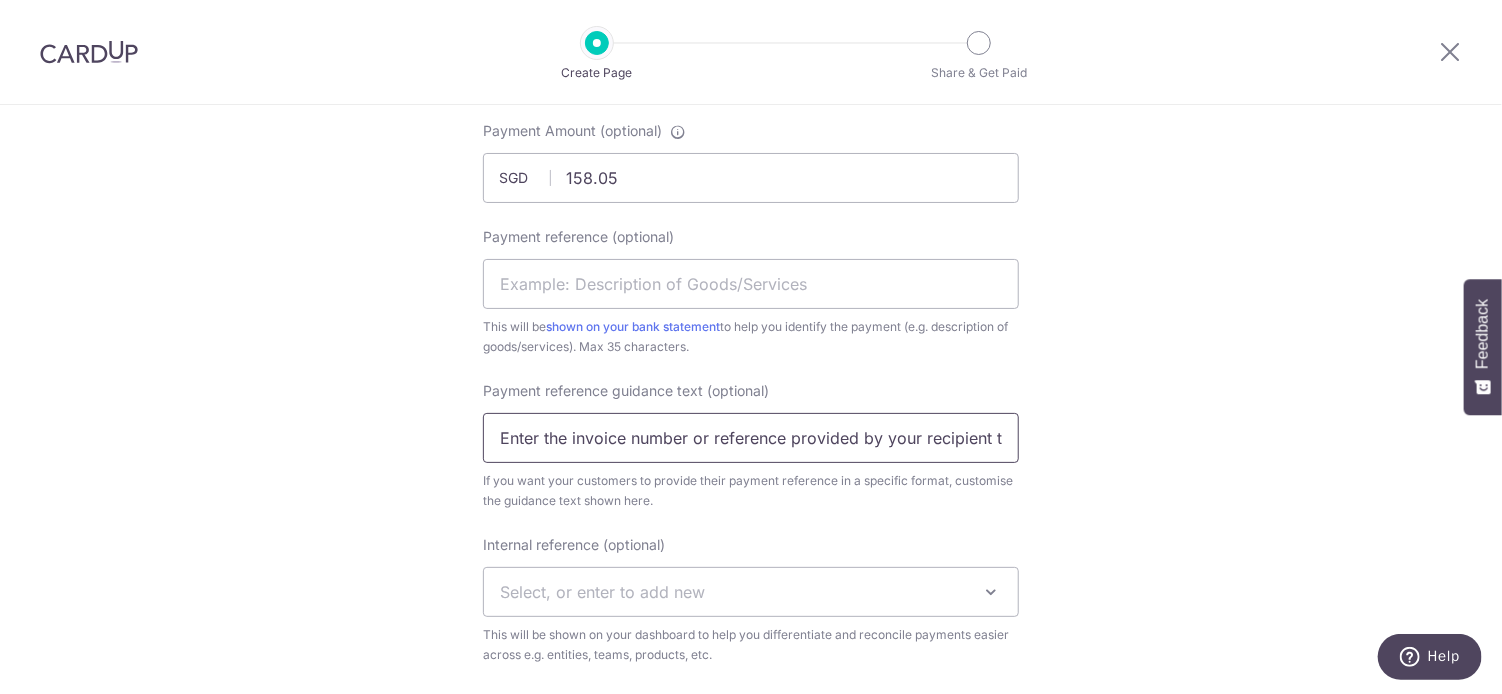 scroll, scrollTop: 400, scrollLeft: 0, axis: vertical 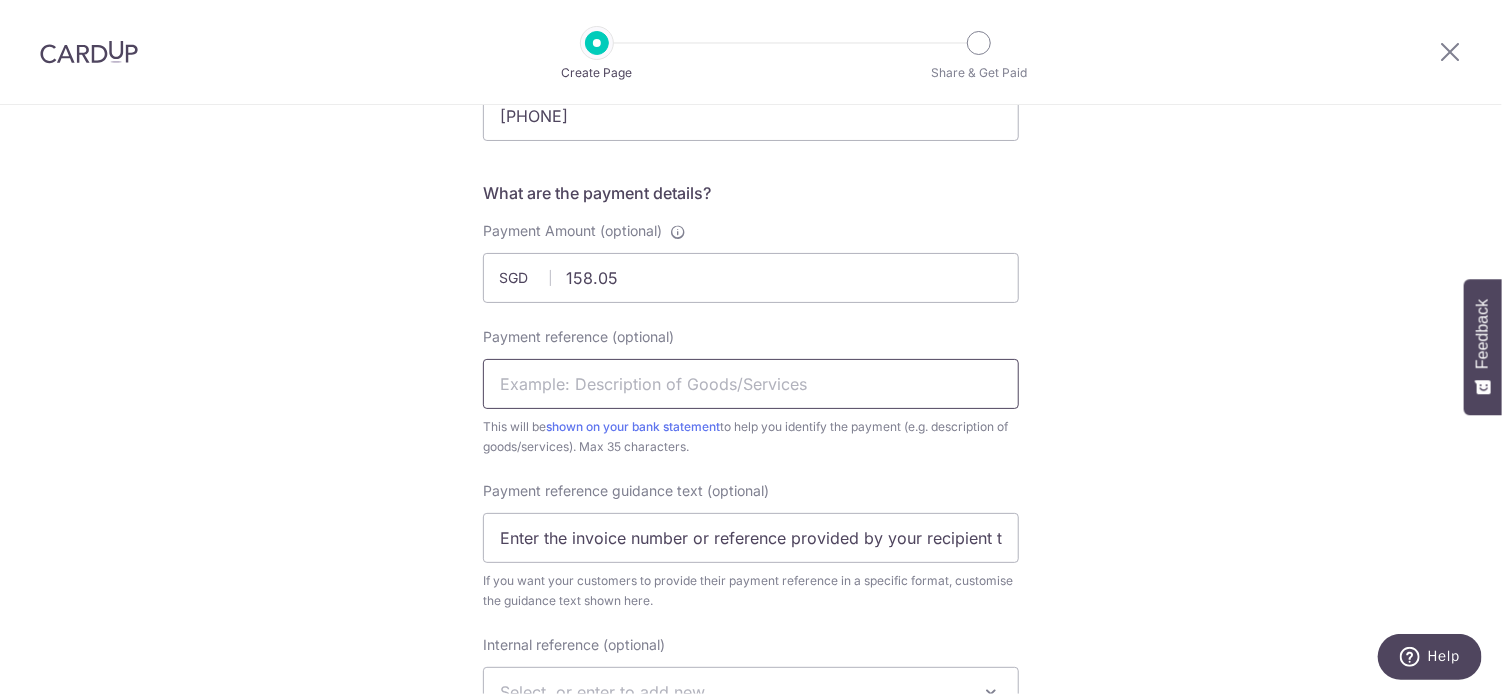click on "Payment reference (optional)" at bounding box center (751, 384) 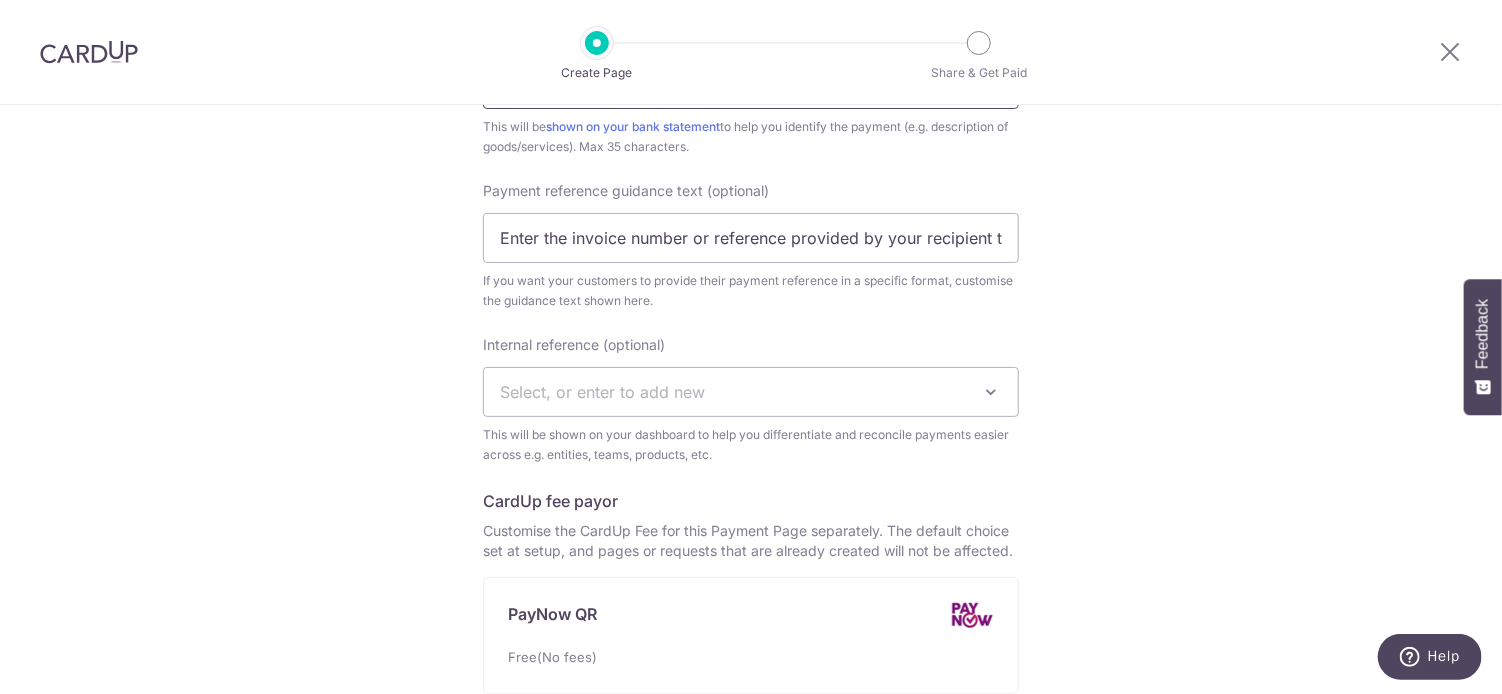 scroll, scrollTop: 1000, scrollLeft: 0, axis: vertical 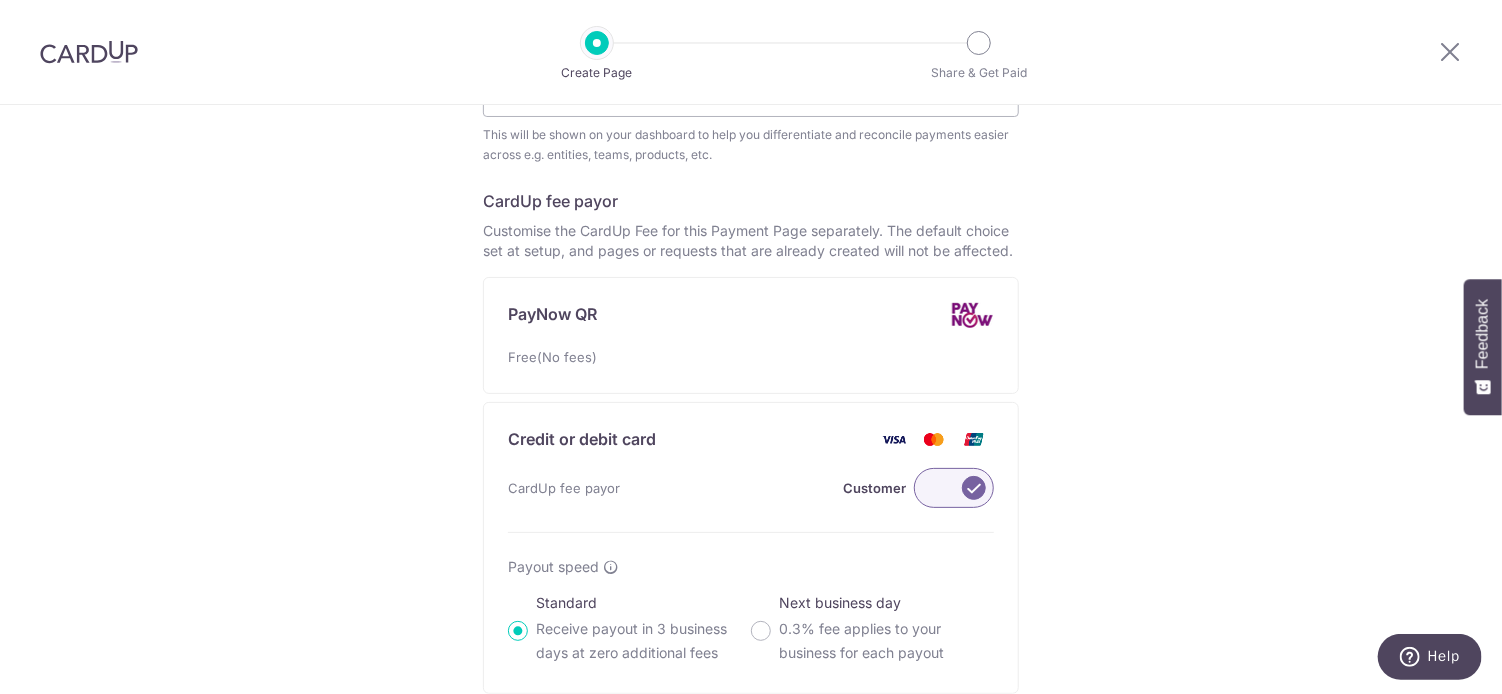 click on "New Custom Payment Page
What do your customers recognise you as?
By default, "You are paying  PC CLINIC SOLUTIONS PTE. LTD " is shown for all Payment Pages. You have the option to update the company name to what your customers recognise you best.
You are paying ...
PC CLINIC SOLUTIONS PTE. LTD
Describe what this page is for
3140
What are the payment details?
Payment Amount (optional)
158.05
SGD" at bounding box center [751, -1] 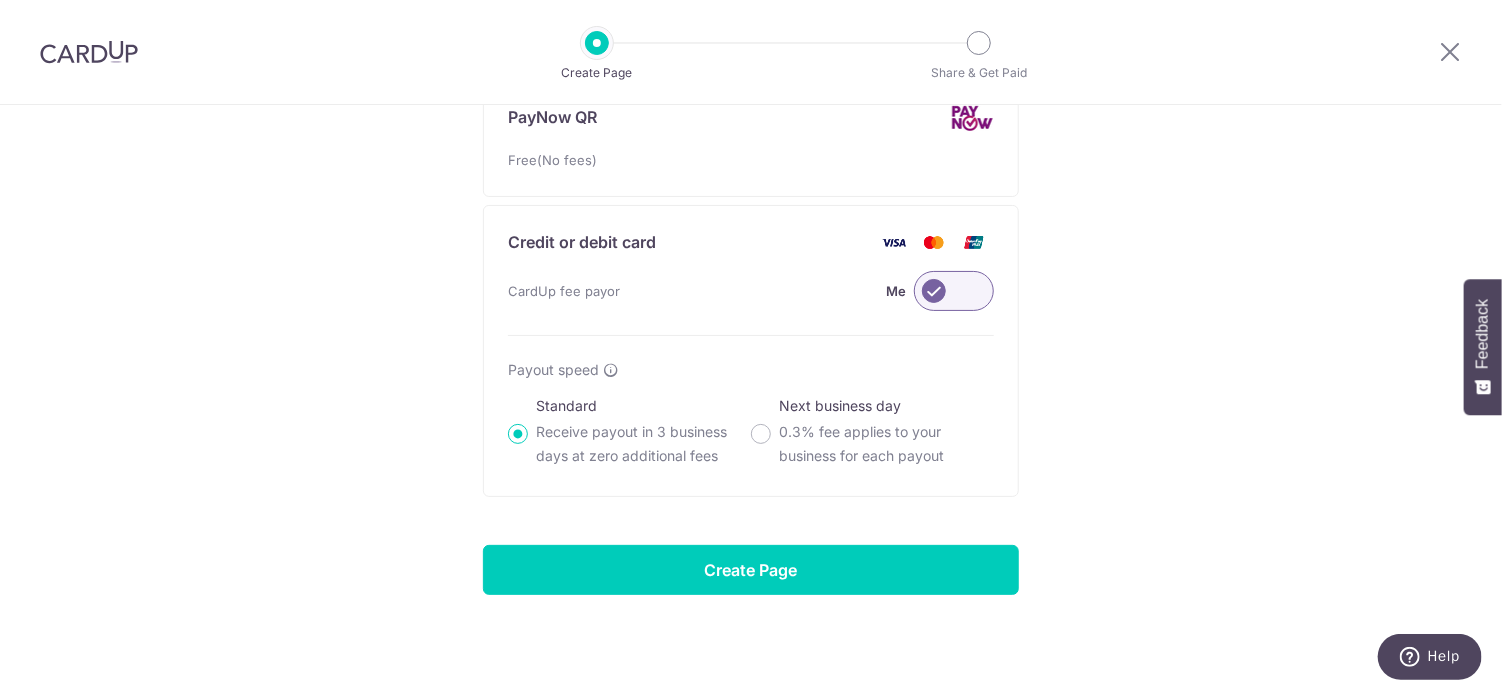 scroll, scrollTop: 1198, scrollLeft: 0, axis: vertical 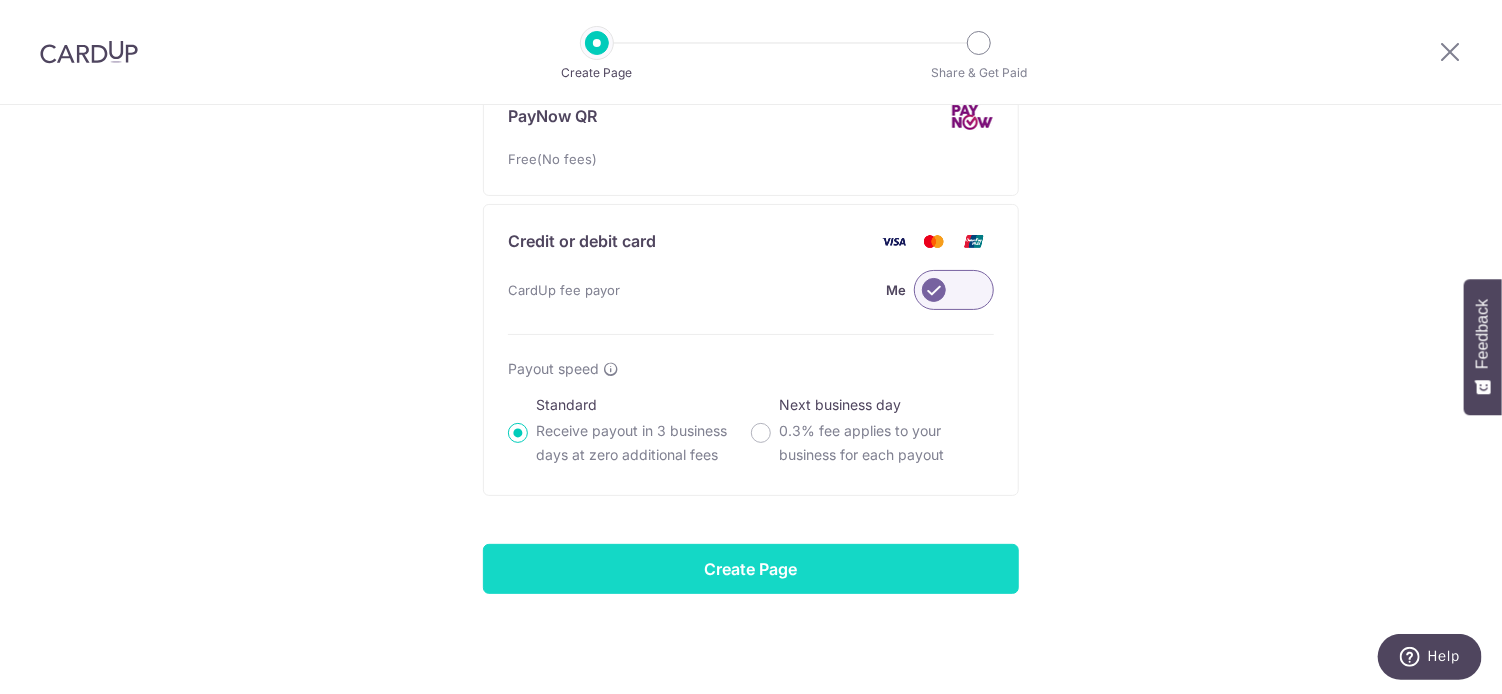 click on "Create Page" at bounding box center (751, 569) 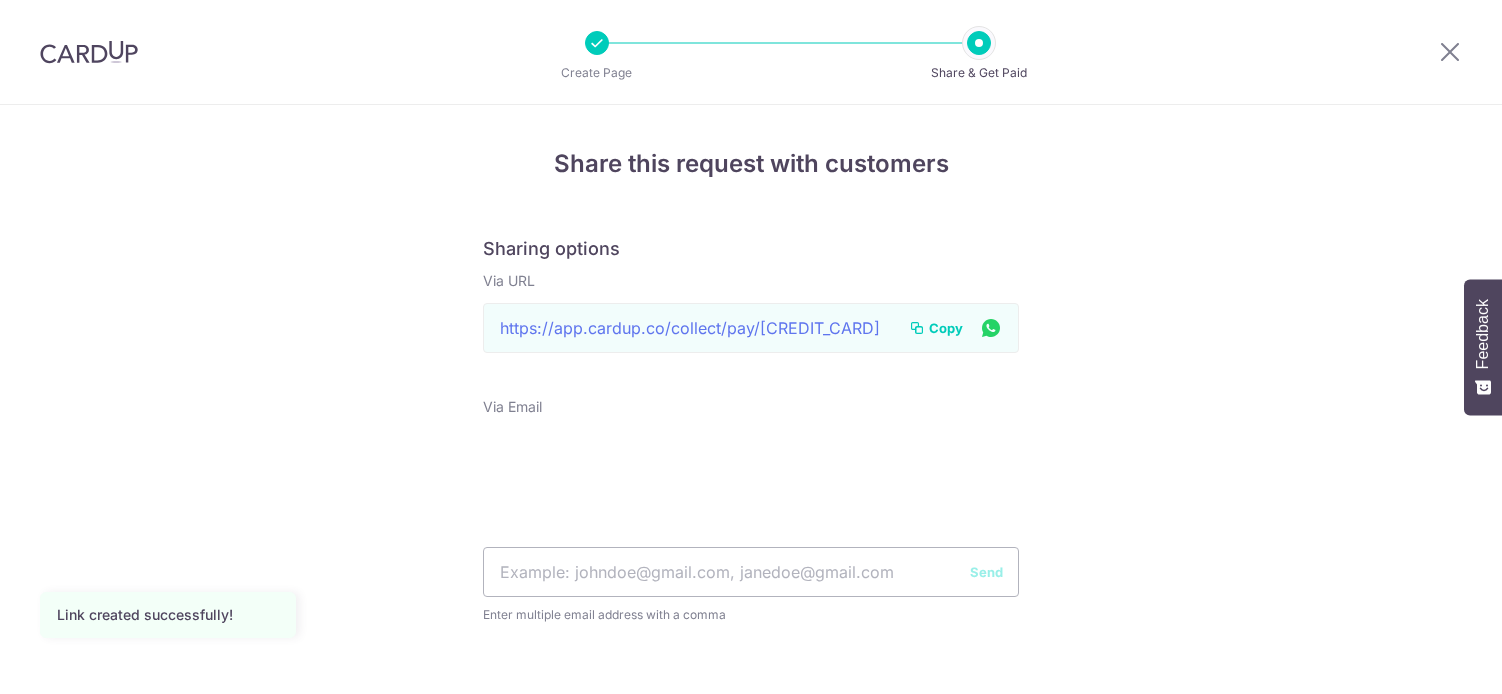 scroll, scrollTop: 0, scrollLeft: 0, axis: both 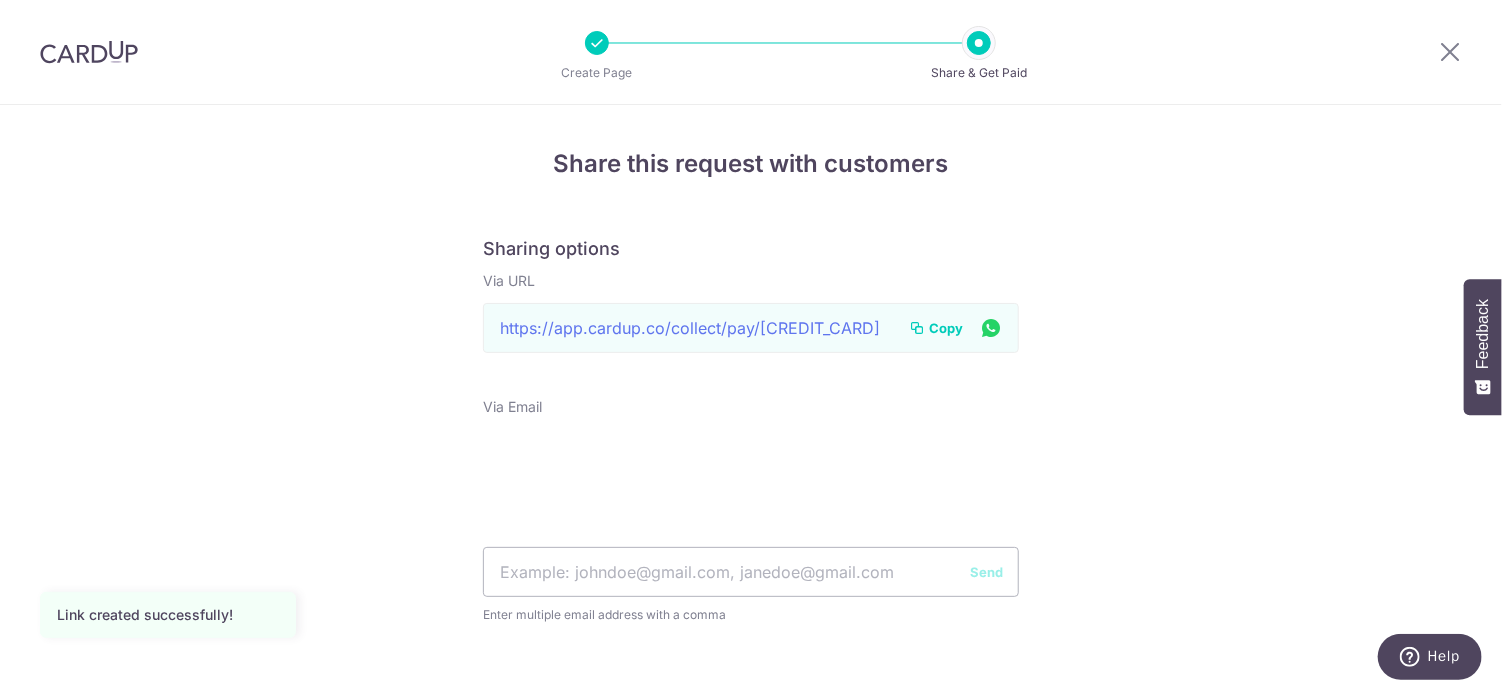 click on "Copy" at bounding box center [946, 328] 